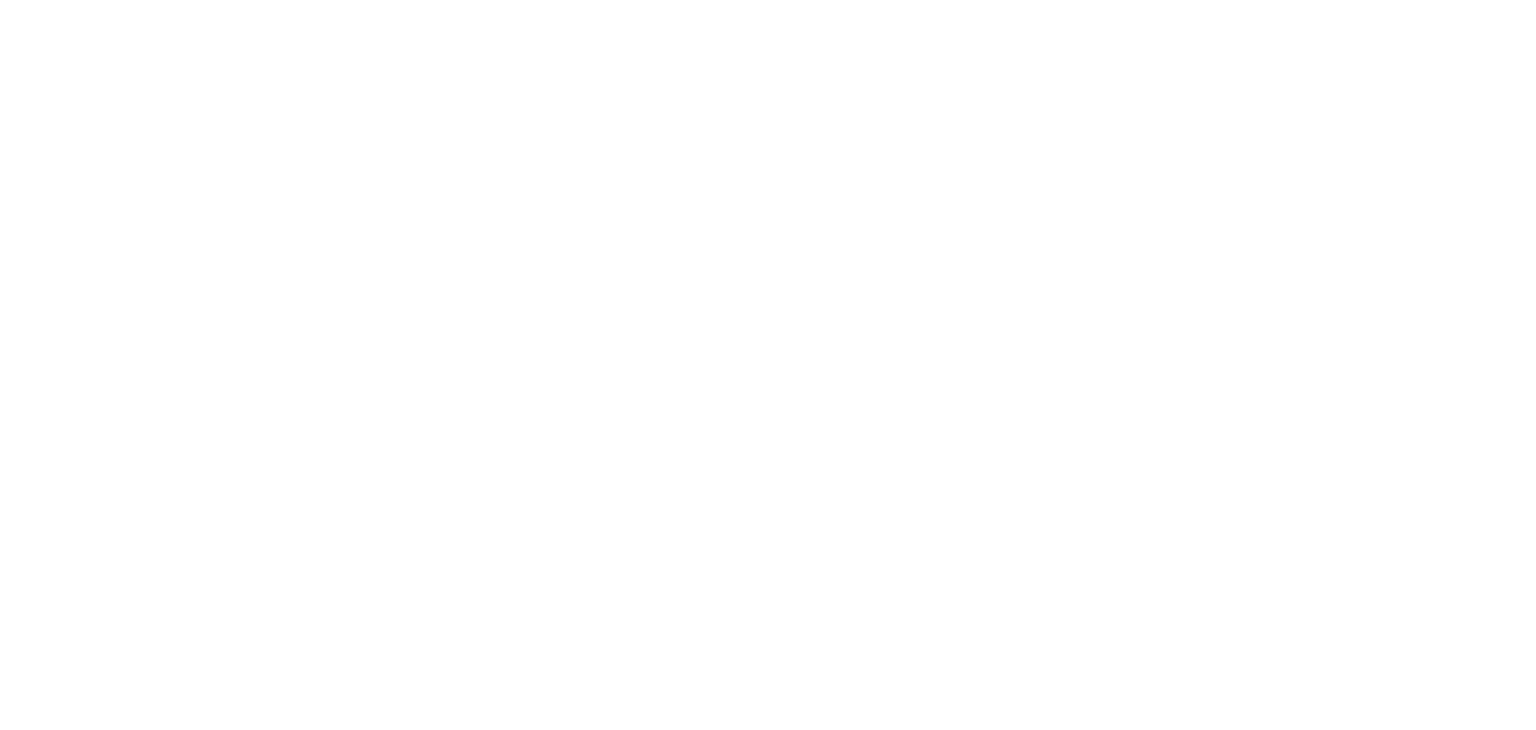scroll, scrollTop: 0, scrollLeft: 0, axis: both 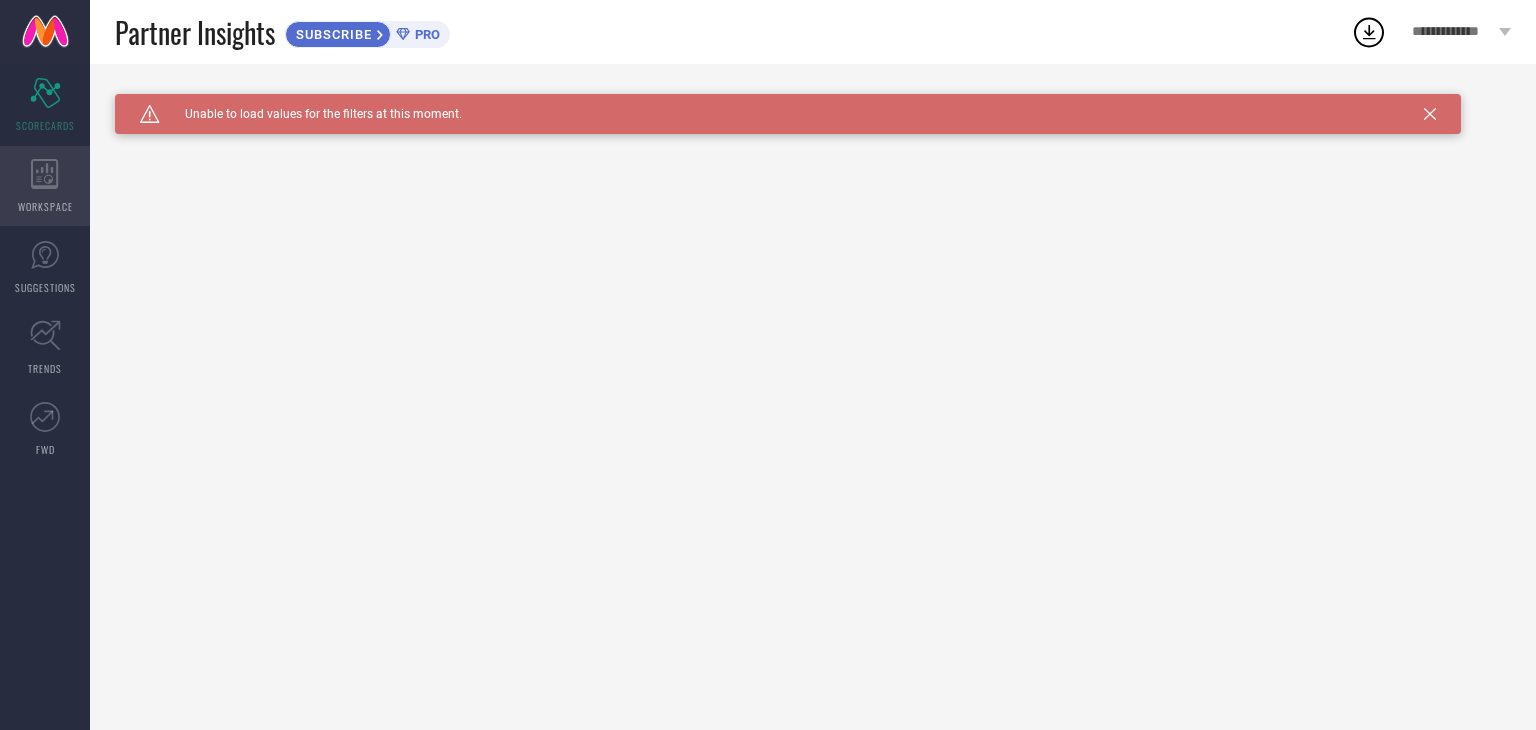 click on "WORKSPACE" at bounding box center (45, 186) 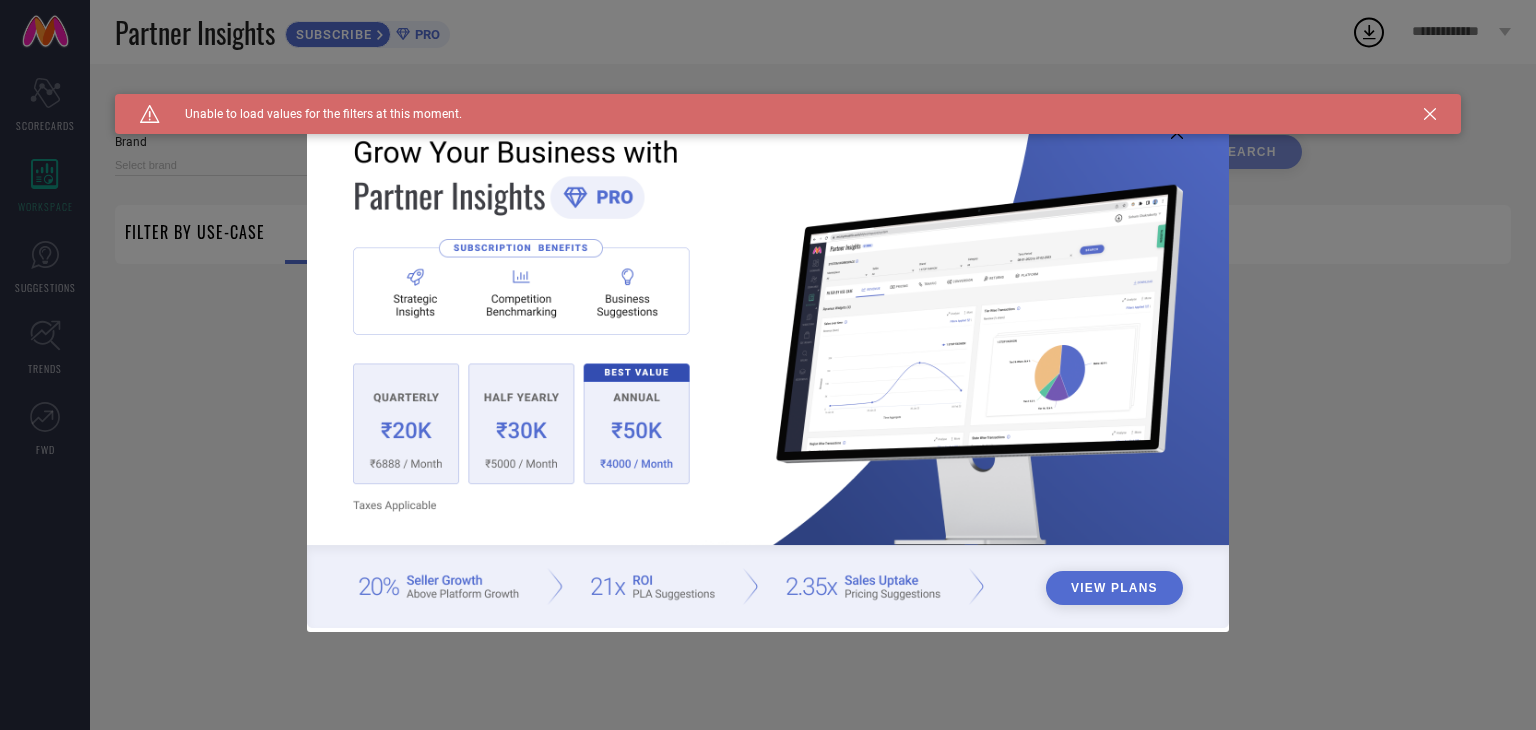 type on "1 STOP FASHION" 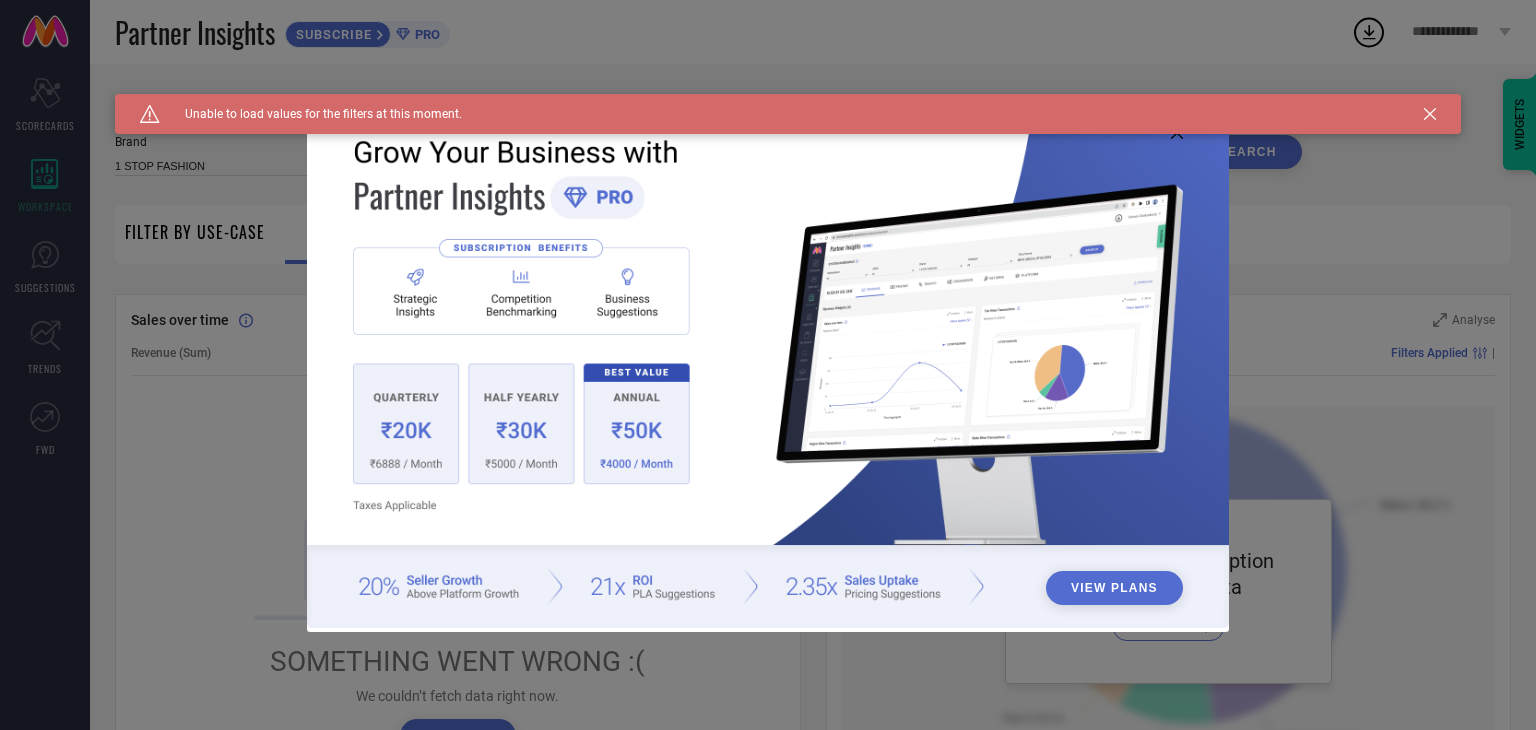 click on "Caution Created with Sketch. Unable to load values for the filters at this moment." at bounding box center [788, 114] 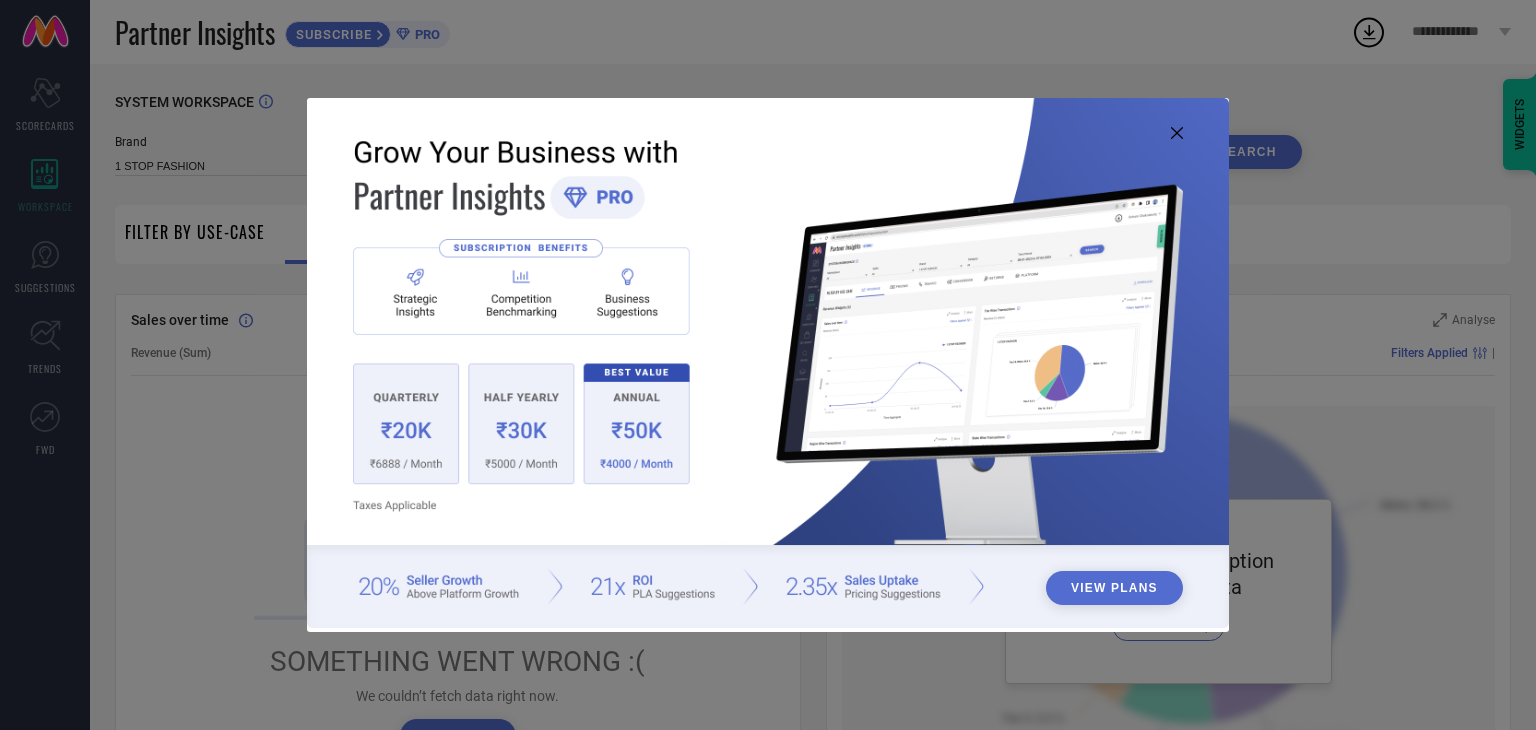 click on "View Plans" at bounding box center (768, 365) 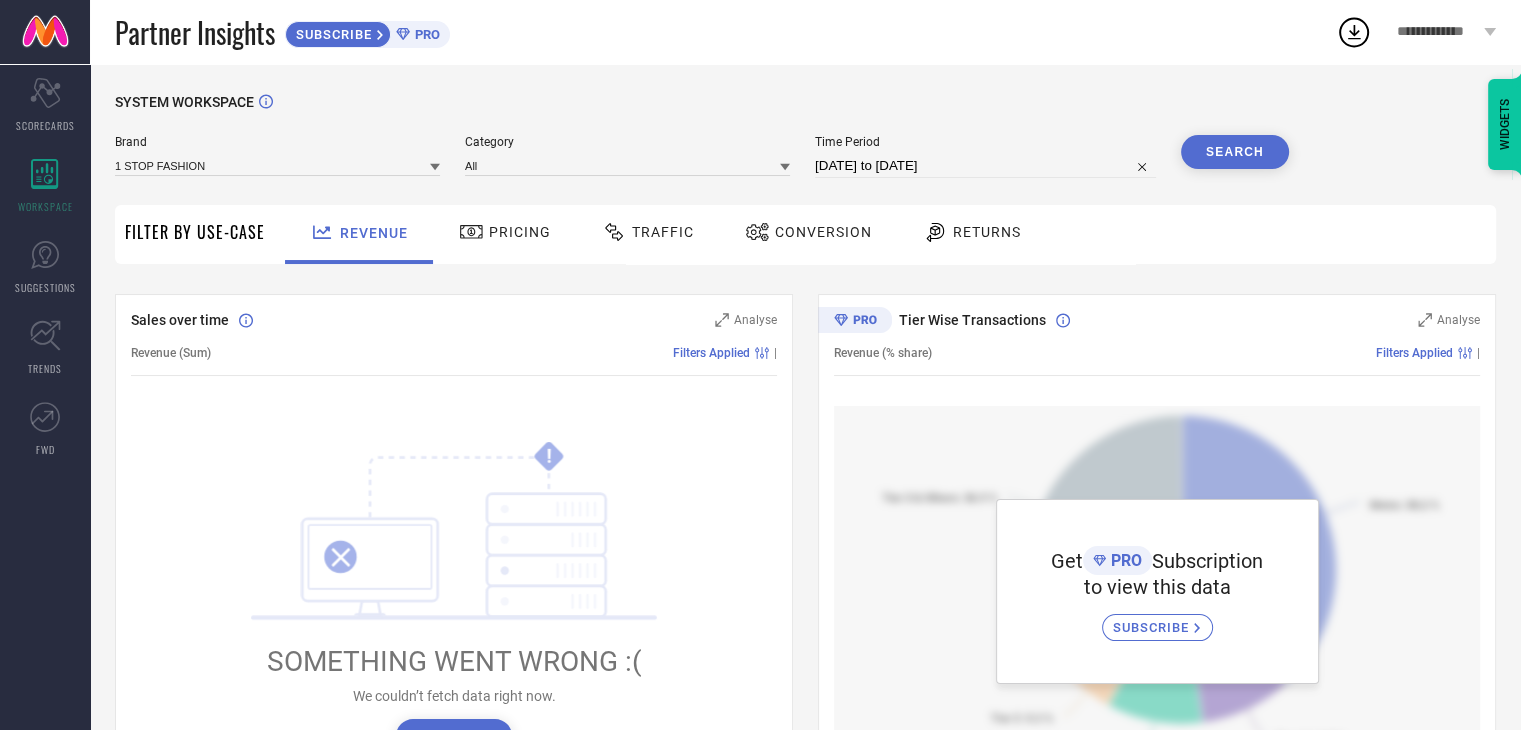 click on "Pricing" at bounding box center [520, 232] 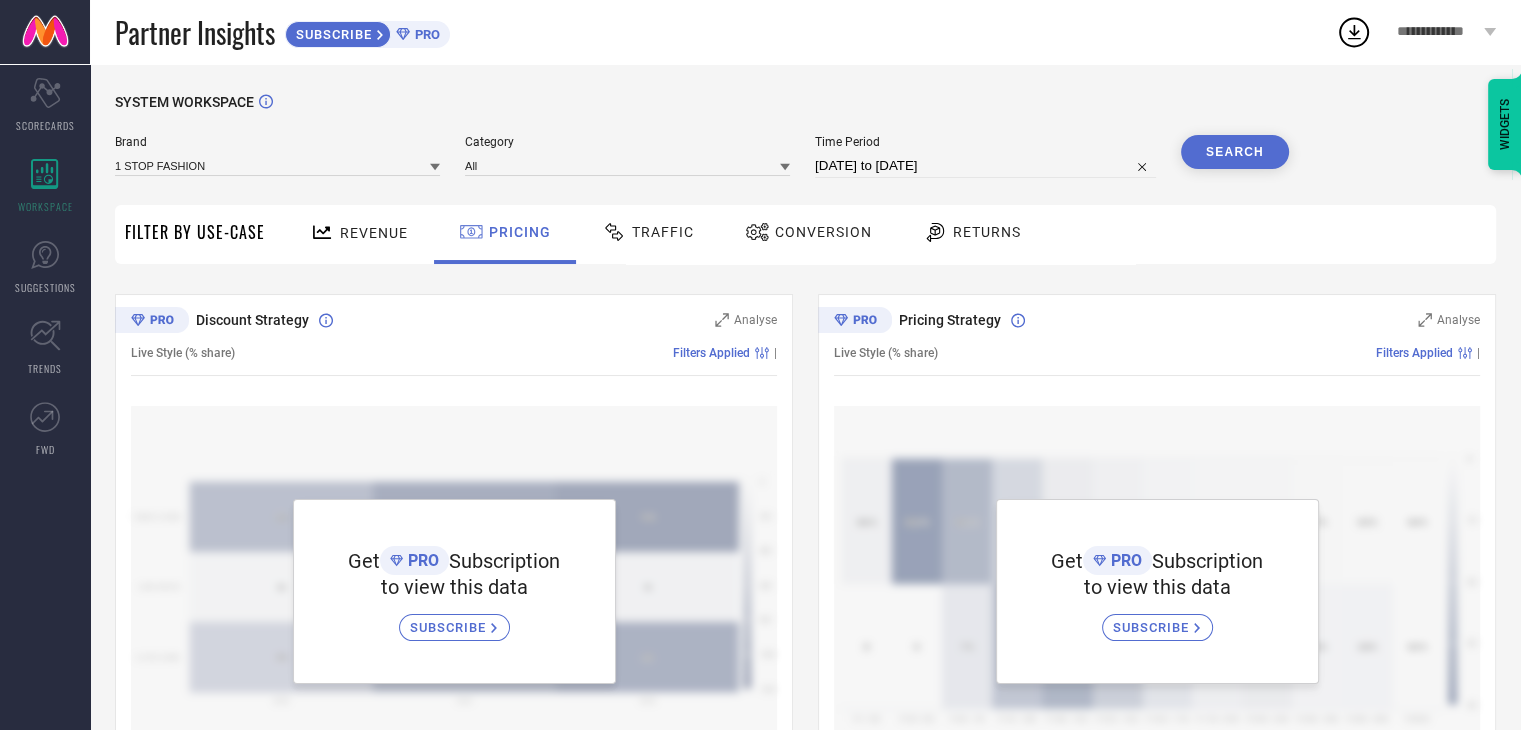click on "Traffic" at bounding box center (663, 232) 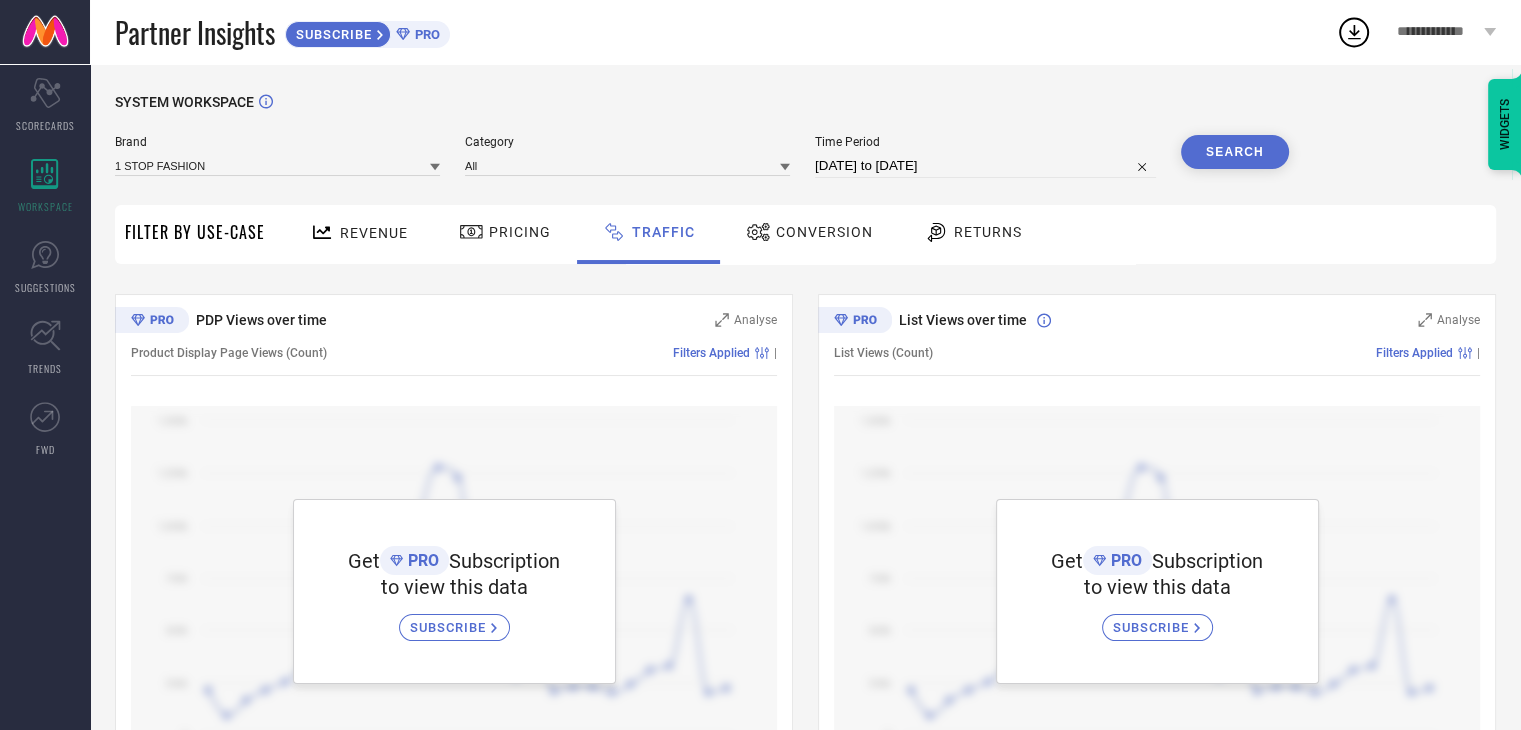 click on "Conversion" at bounding box center (824, 232) 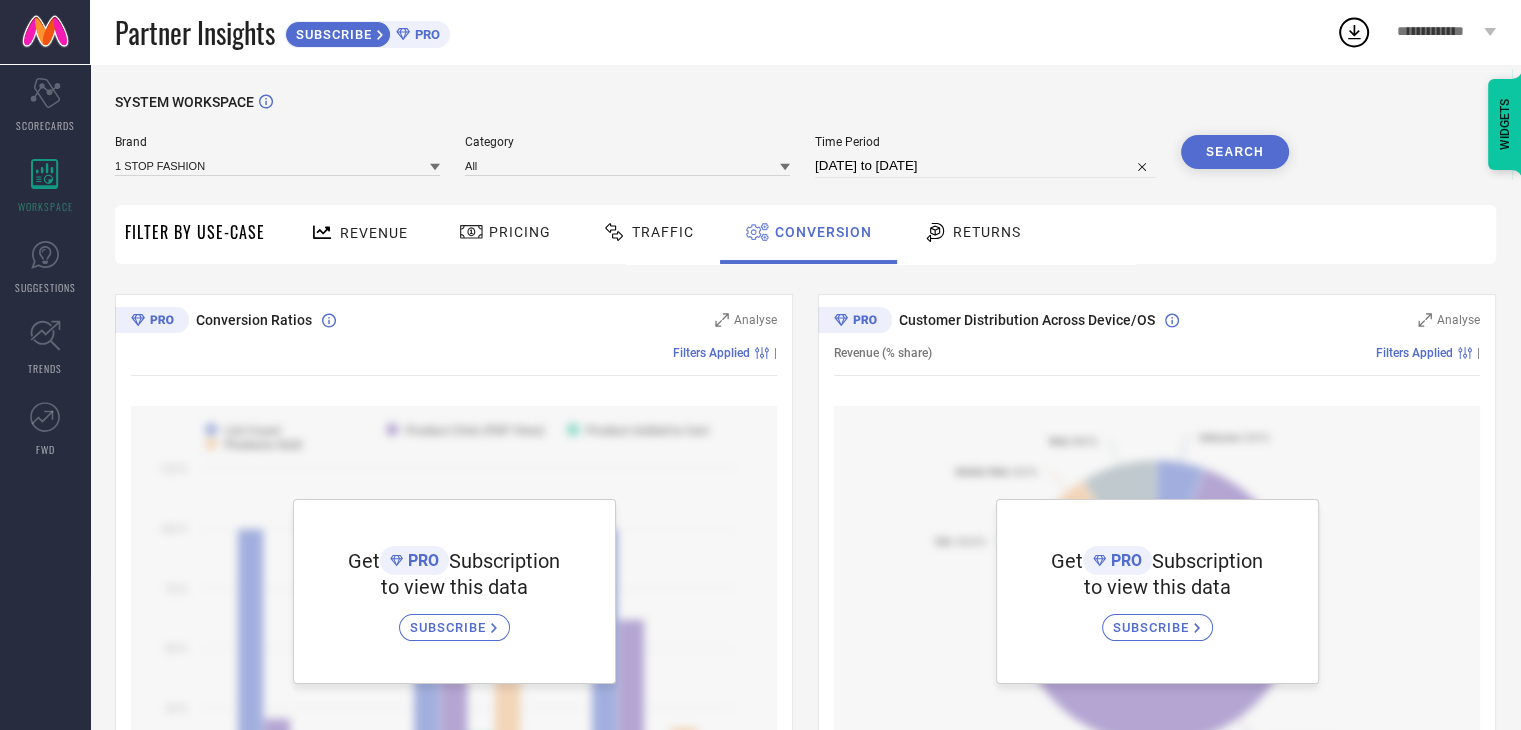 click on "**********" at bounding box center [1438, 32] 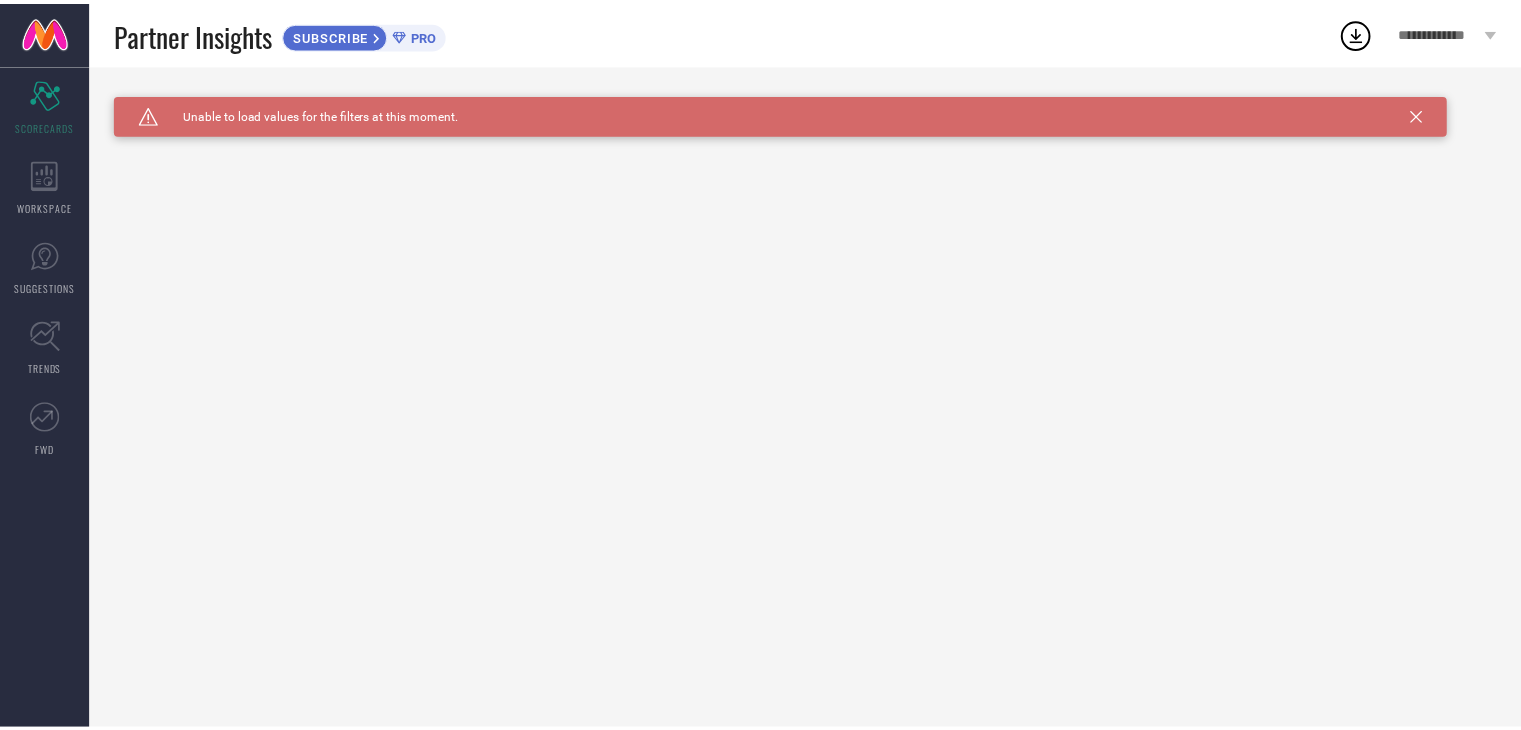 scroll, scrollTop: 0, scrollLeft: 0, axis: both 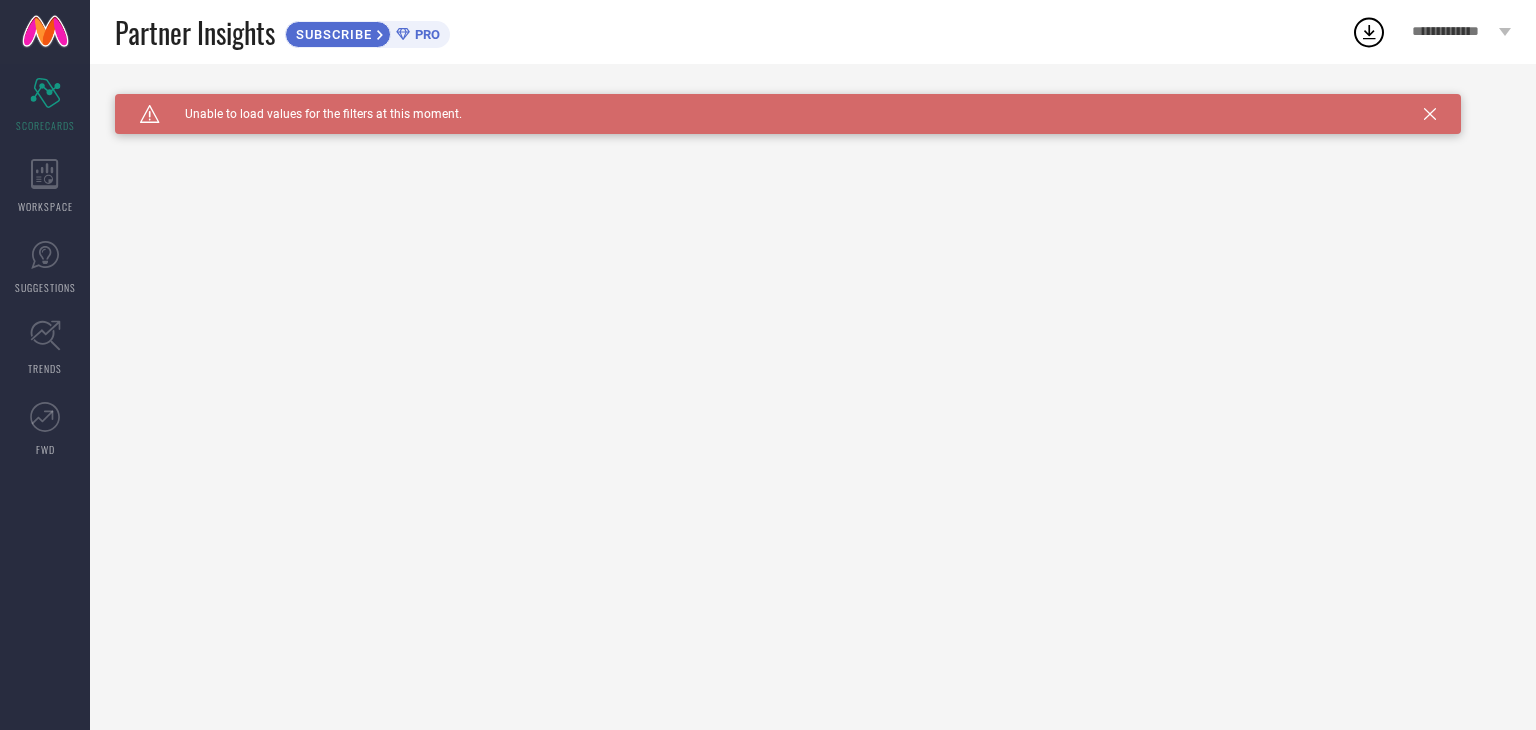 click on "Caution Created with Sketch. Unable to load values for the filters at this moment." at bounding box center [788, 114] 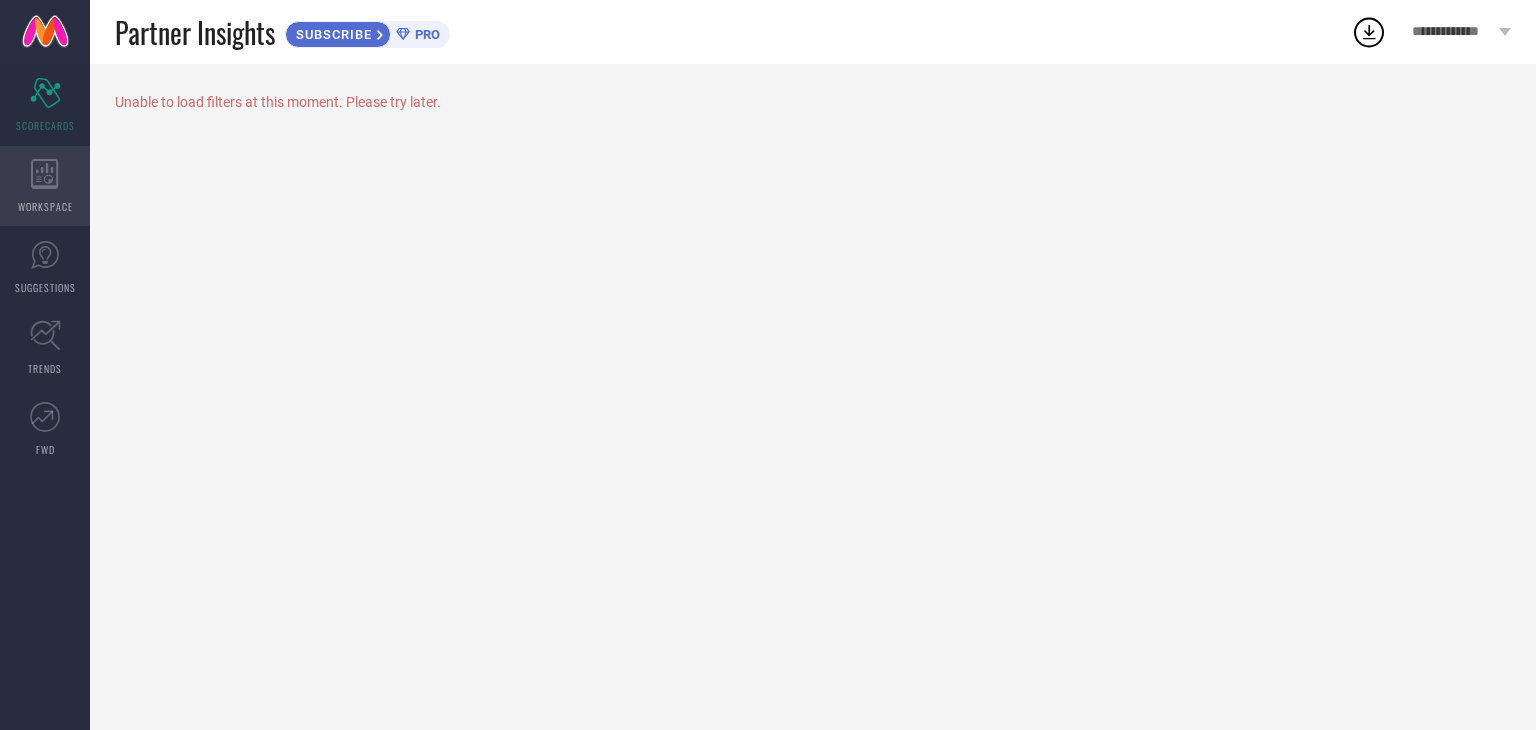 click on "WORKSPACE" at bounding box center [45, 186] 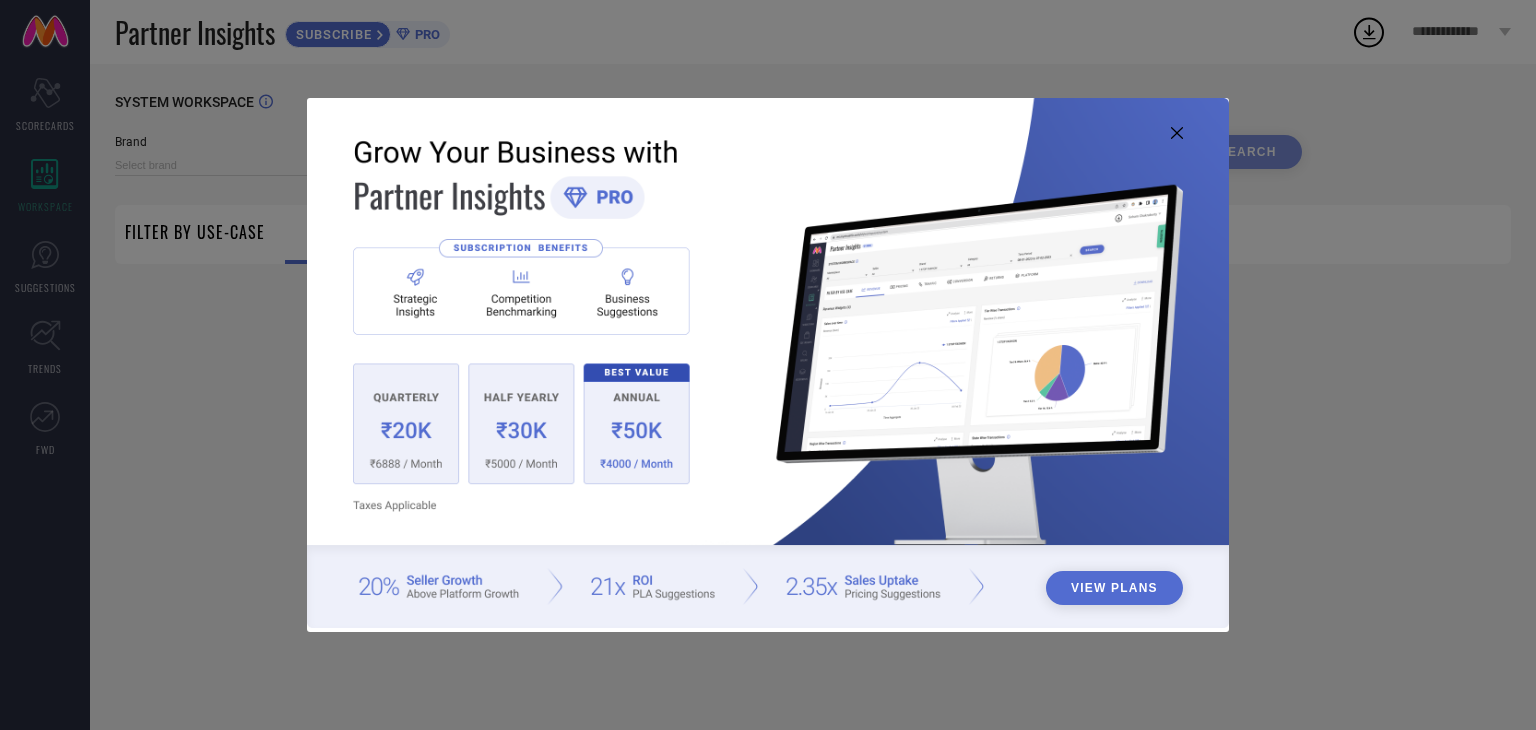 type on "1 STOP FASHION" 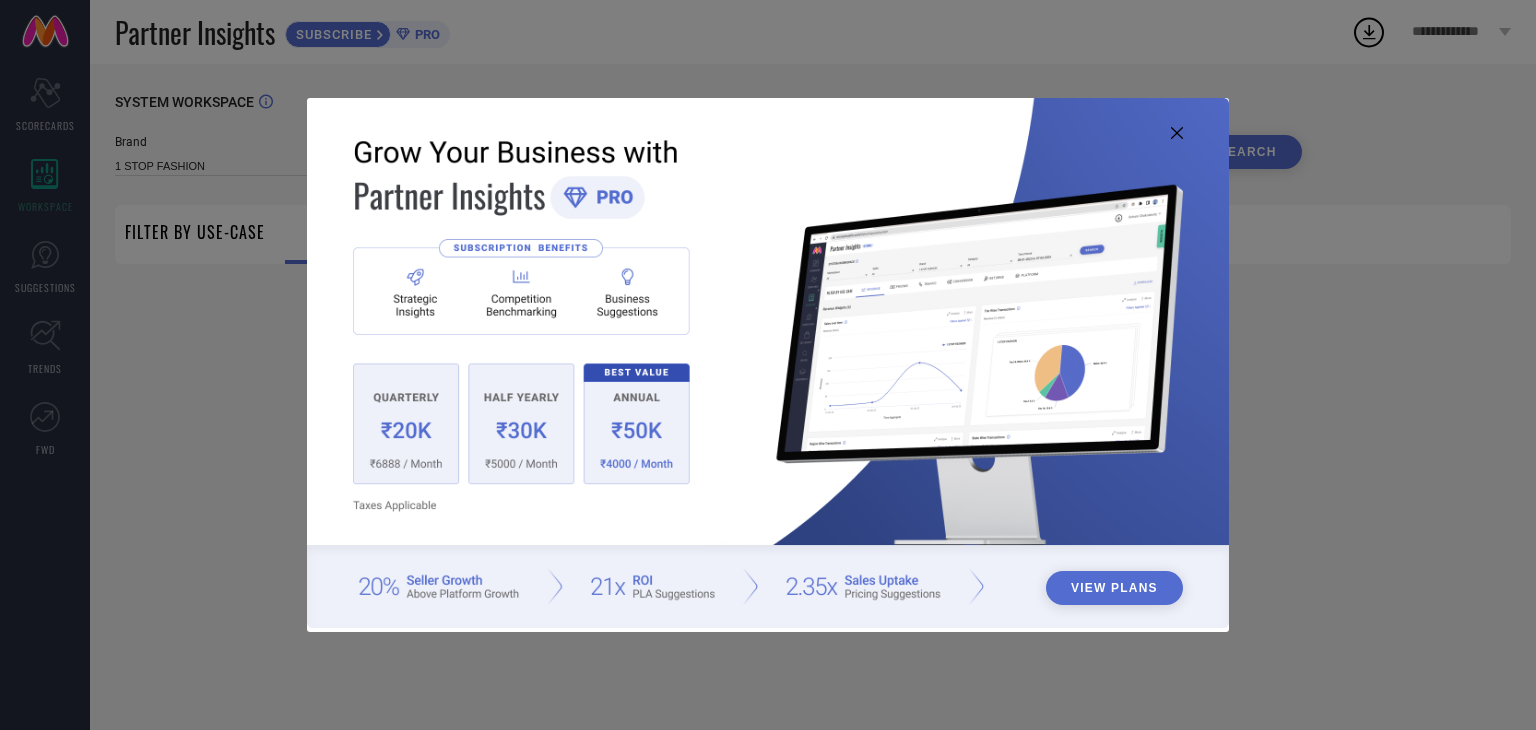 click on "View Plans" at bounding box center [768, 365] 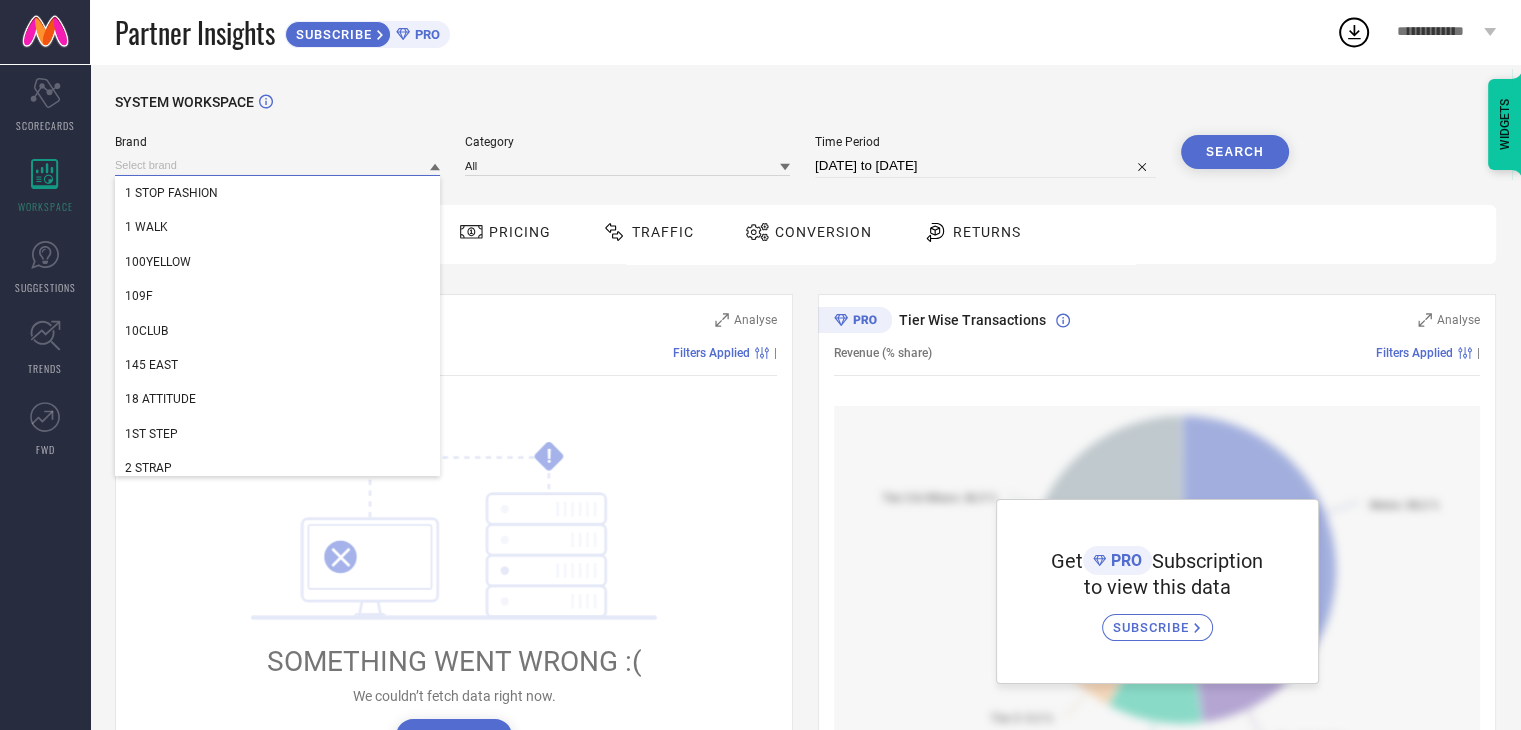 click at bounding box center (277, 165) 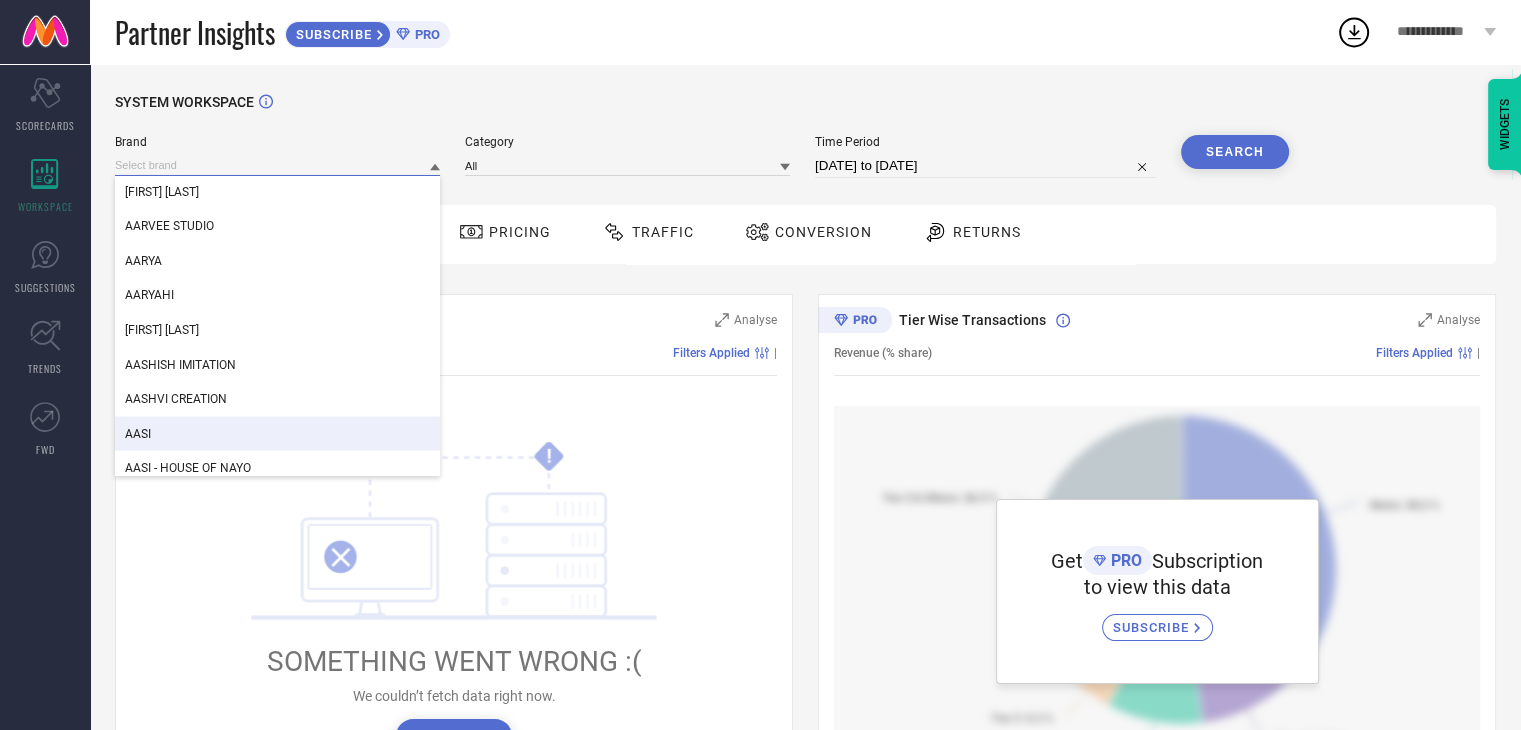 scroll, scrollTop: 3700, scrollLeft: 0, axis: vertical 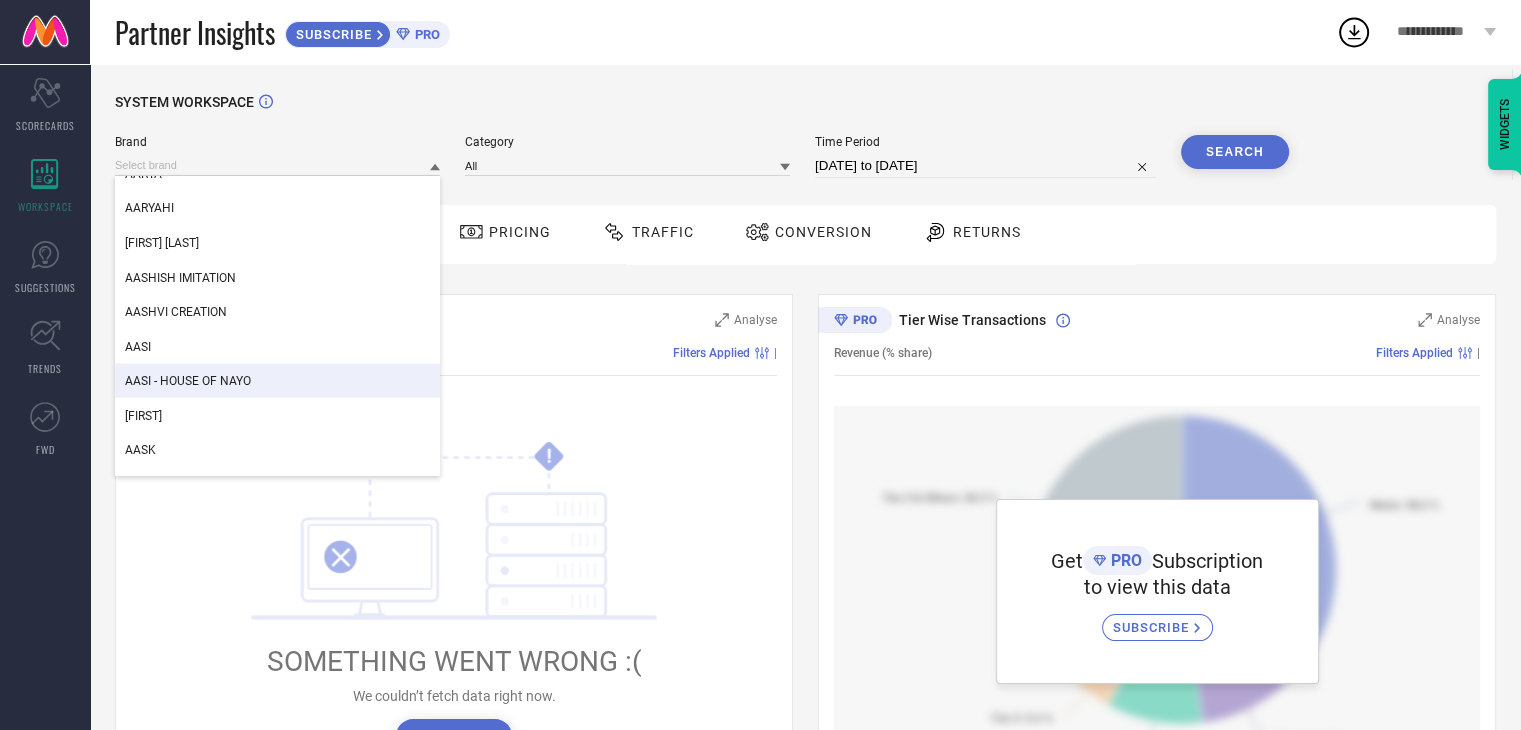 click on "SYSTEM WORKSPACE Brand AARSHA AARTI FASHION AARUVI RUCHI VERMA AARVEE STUDIO AARYA AARYAHI AASHIMA WAHAL AASHISH IMITATION AASHVI CREATION AASI AASI - HOUSE OF NAYO AASIYA AASK AASTEY AASVAA AATU KUTTY AAWARI AAWICLO Category All Time Period [DATE] to [DATE] Search Filter By Use-Case Revenue Pricing Traffic Conversion Returns Sales over time Analyse Revenue (Sum) Filters Applied | ! SOMETHING WENT WRONG :( We couldn’t fetch data right now. ↻ Reload Tier Wise Transactions Analyse Revenue (% share) Filters Applied | Get PRO Subscription to view this data SUBSCRIBE Region Wise Transactions Analyse Revenue (% share) Filters Applied | Get PRO Subscription to view this data SUBSCRIBE State Wise Transactions Analyse Revenue (% share) Filters Applied | Get PRO Subscription to view this data SUBSCRIBE WIDGETS" at bounding box center [805, 706] 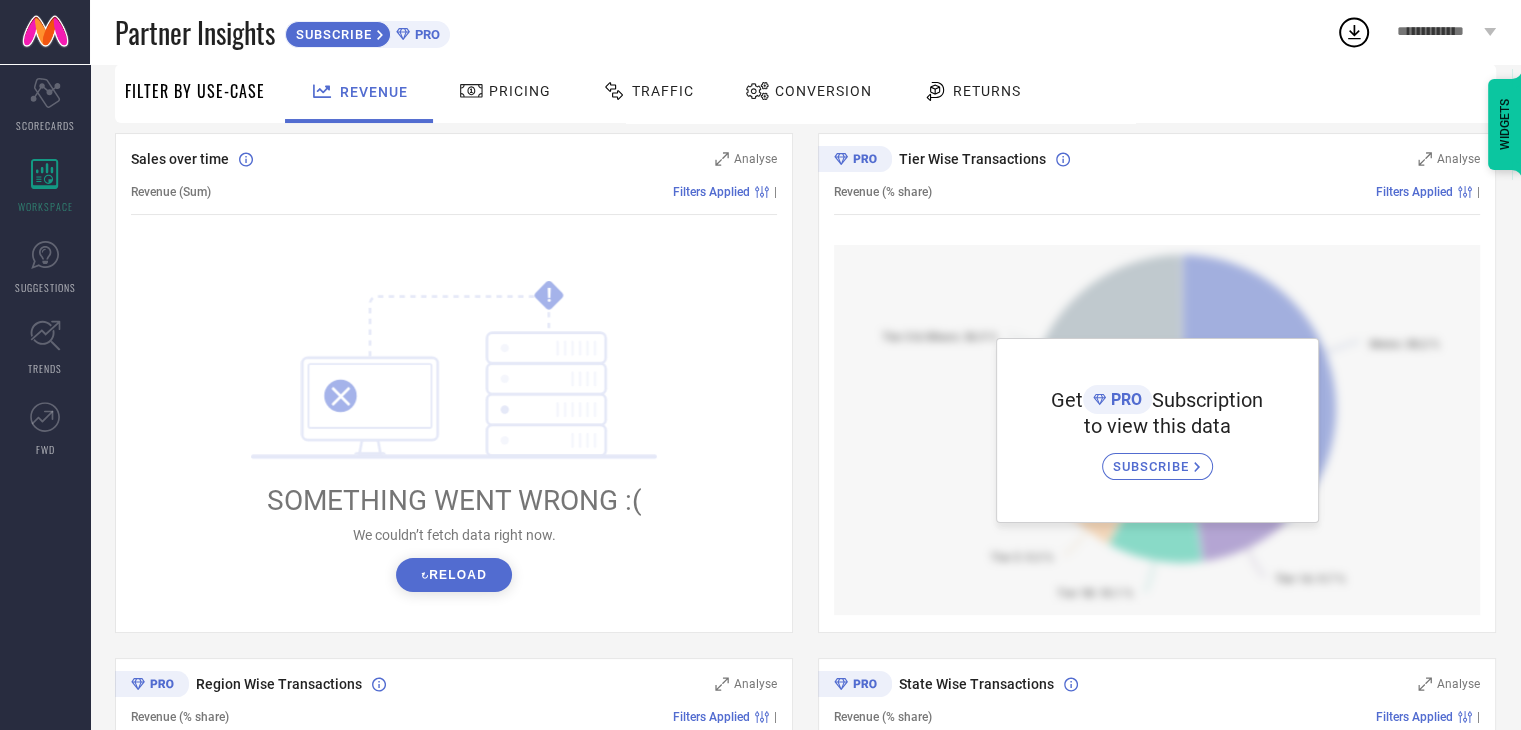 scroll, scrollTop: 0, scrollLeft: 0, axis: both 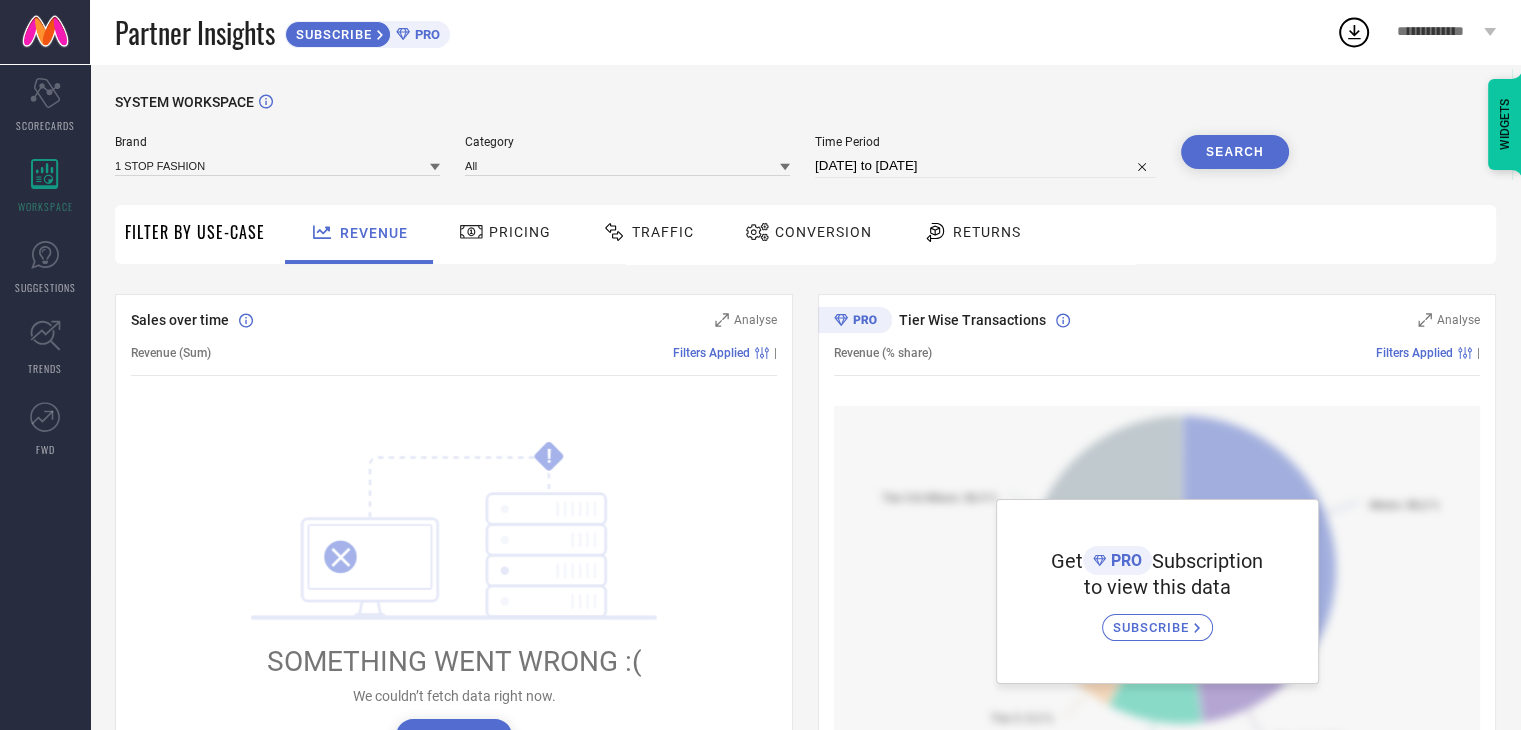 click on "Traffic" at bounding box center (663, 232) 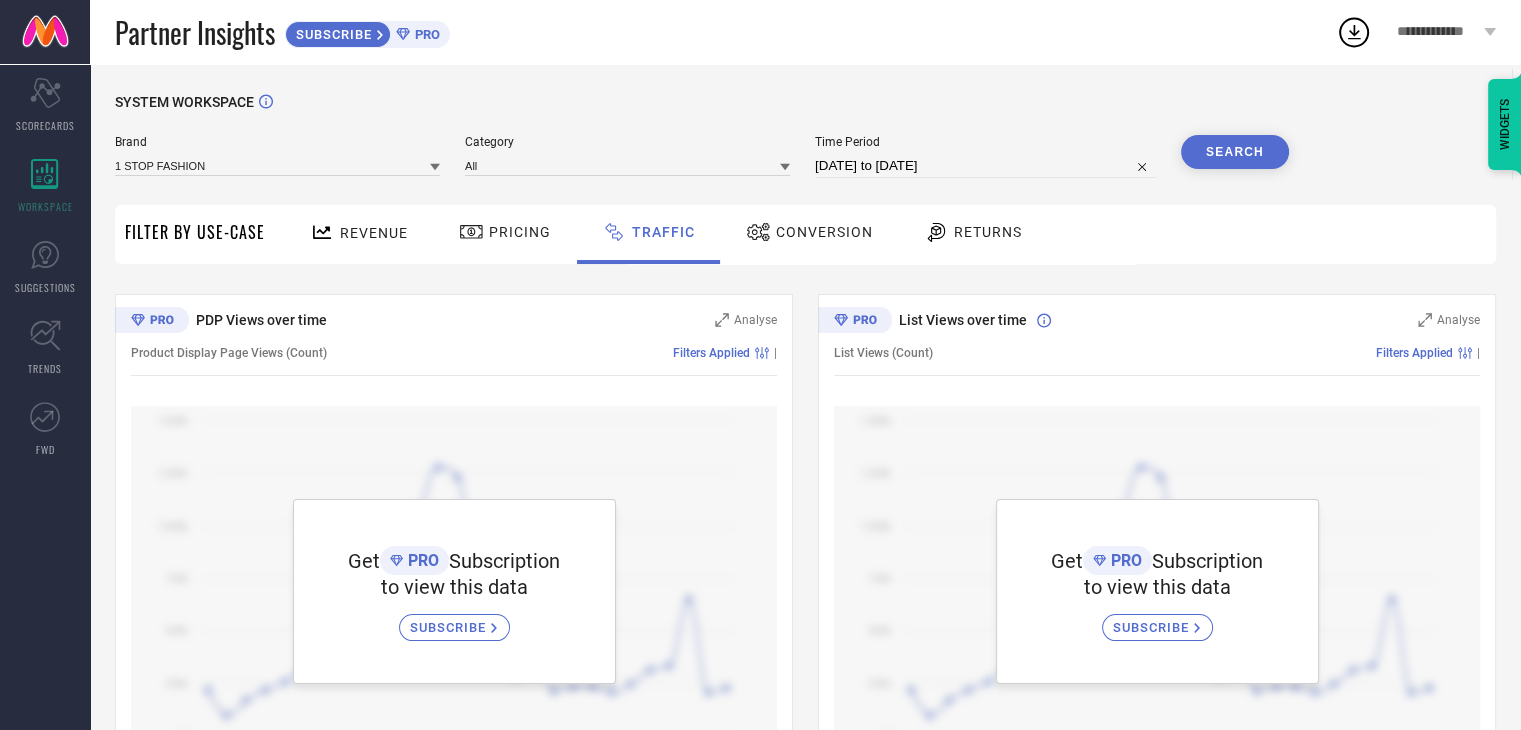 click on "PRO" at bounding box center (425, 34) 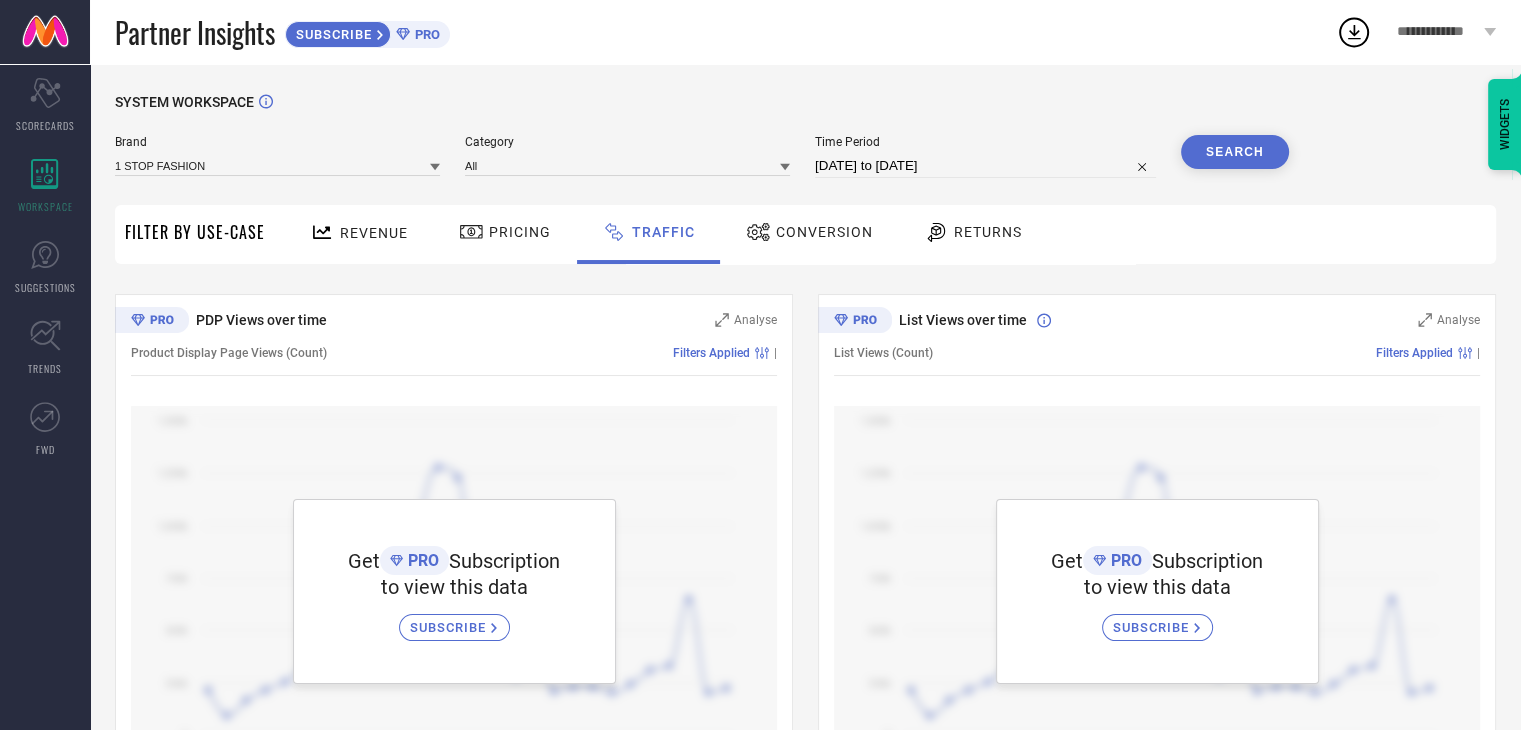 click on "Partner Insights SUBSCRIBE PRO" at bounding box center [725, 32] 